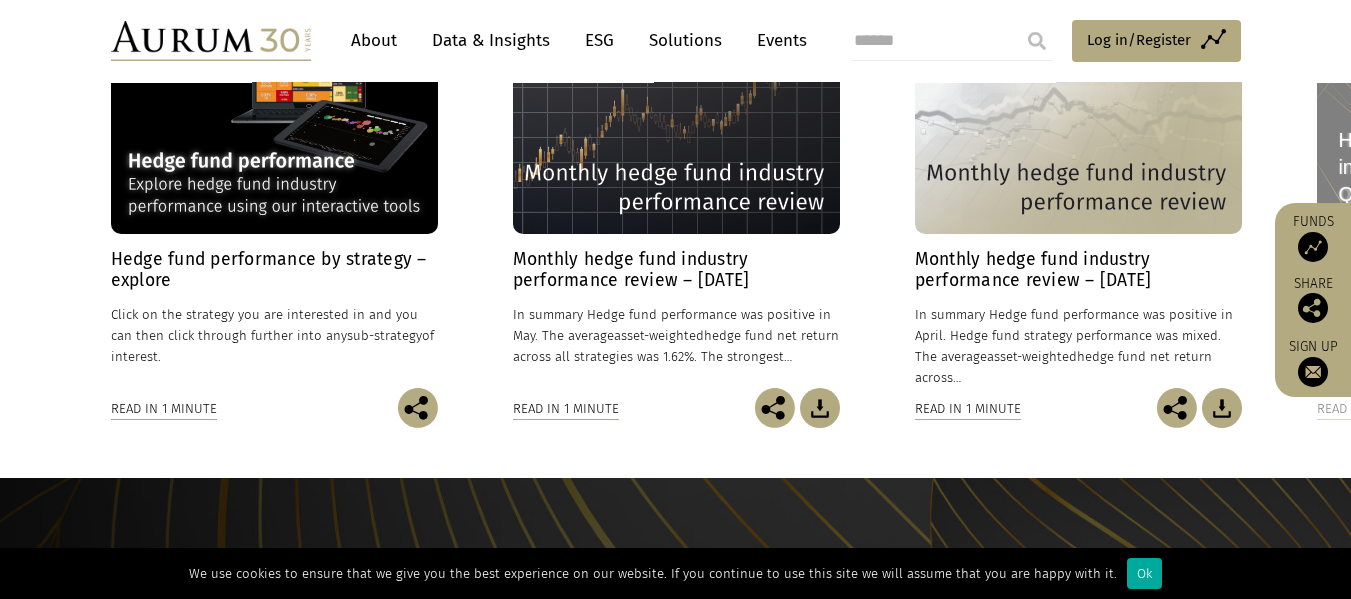 scroll, scrollTop: 2170, scrollLeft: 0, axis: vertical 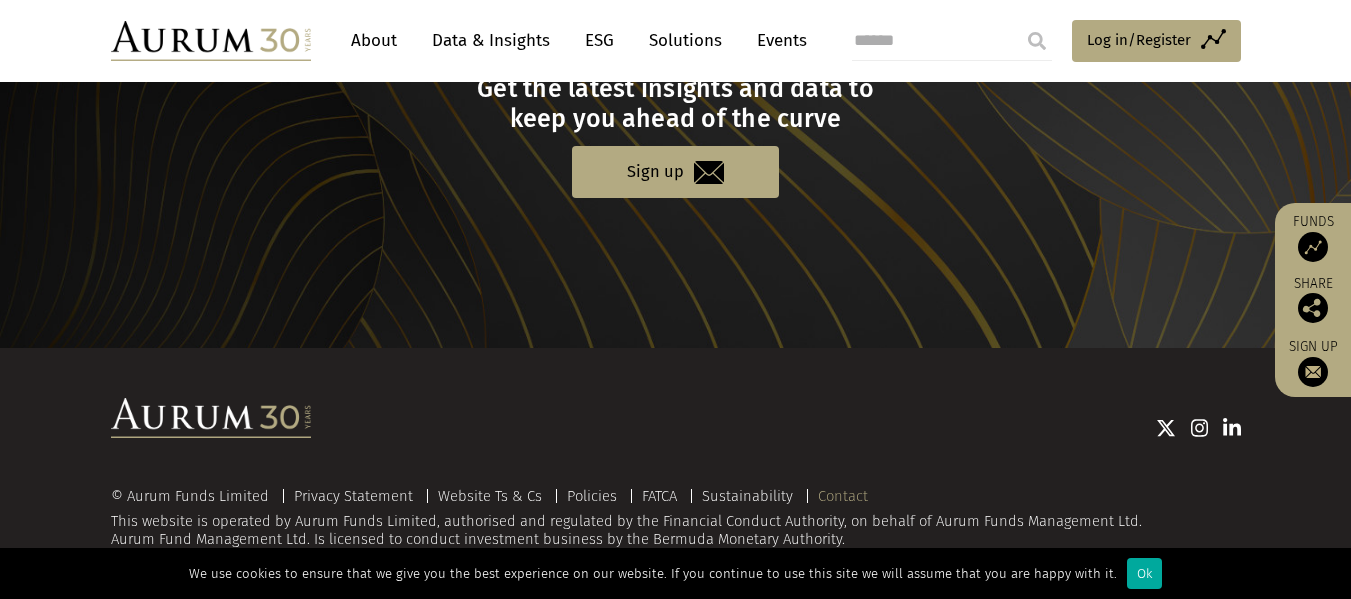 click on "Contact" at bounding box center [843, 496] 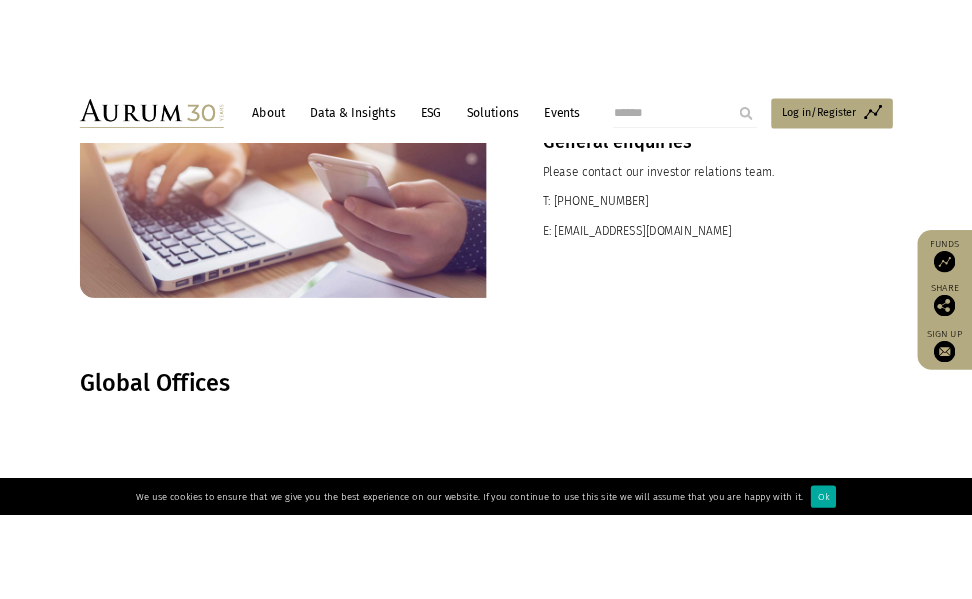 scroll, scrollTop: 181, scrollLeft: 0, axis: vertical 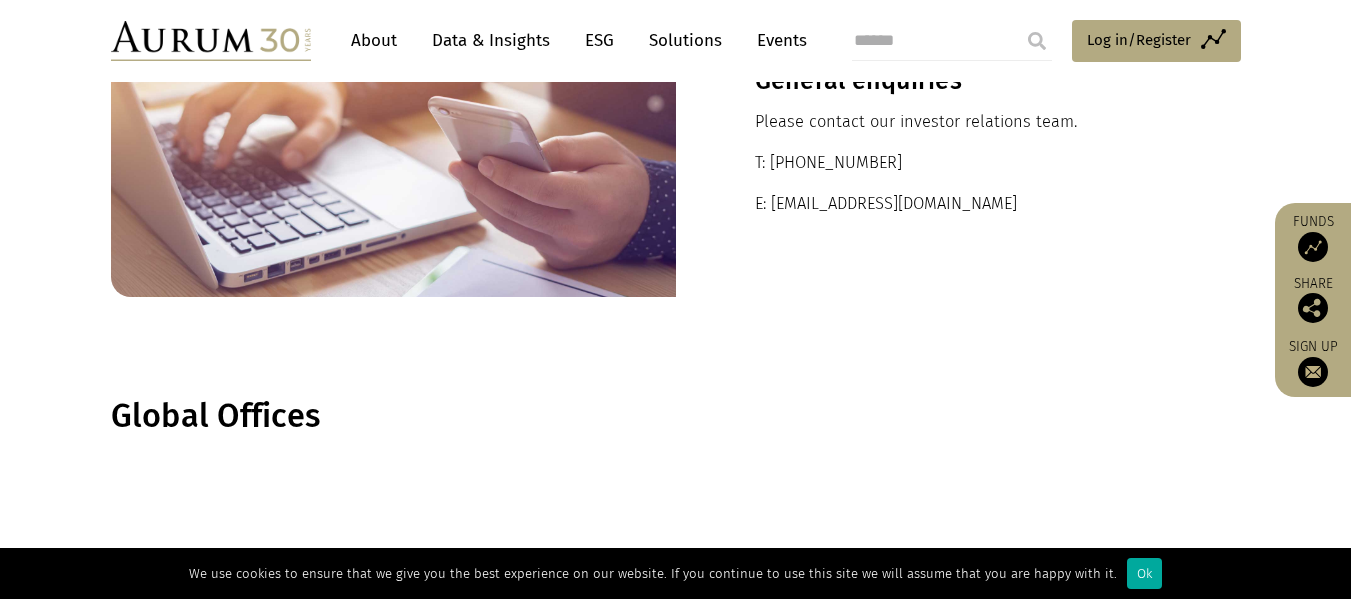drag, startPoint x: 916, startPoint y: 168, endPoint x: 777, endPoint y: 166, distance: 139.01439 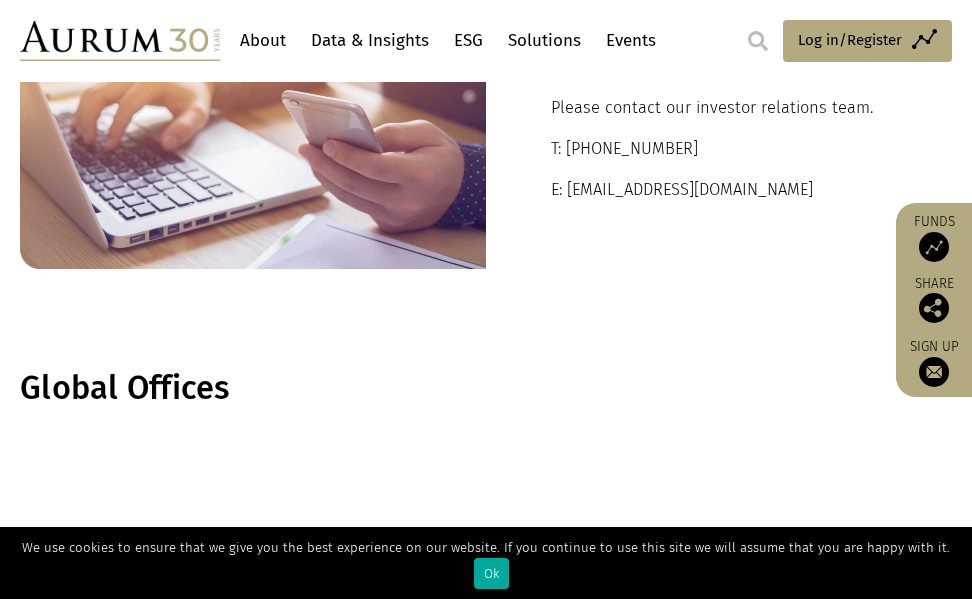 click on "About" at bounding box center [263, 40] 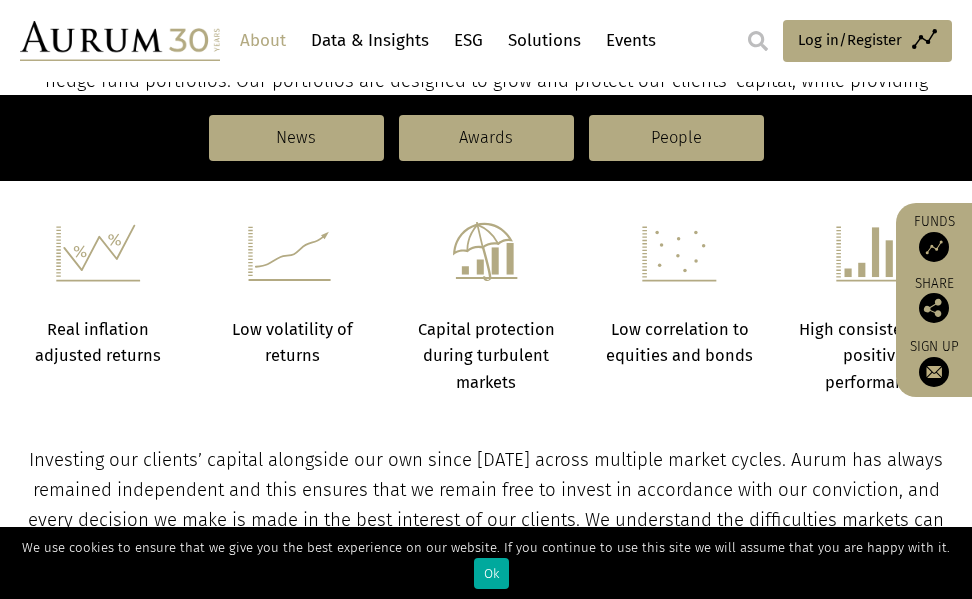 scroll, scrollTop: 775, scrollLeft: 0, axis: vertical 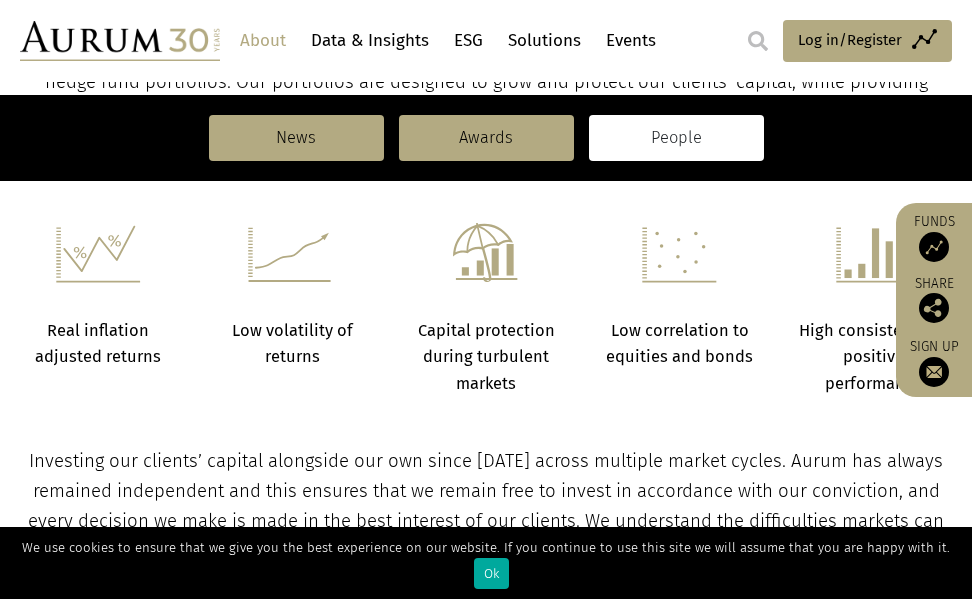 click on "People" at bounding box center (676, 138) 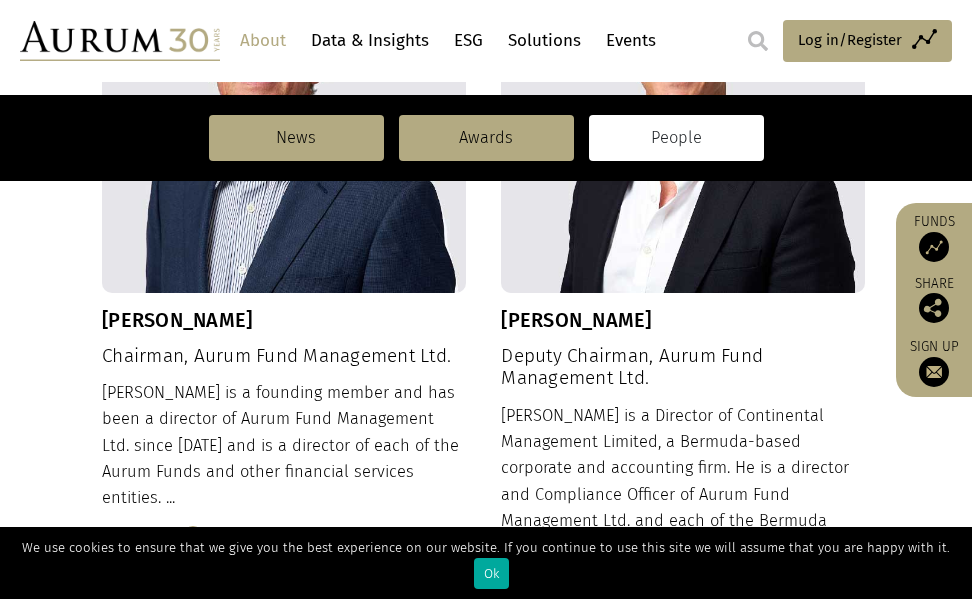 scroll, scrollTop: 964, scrollLeft: 0, axis: vertical 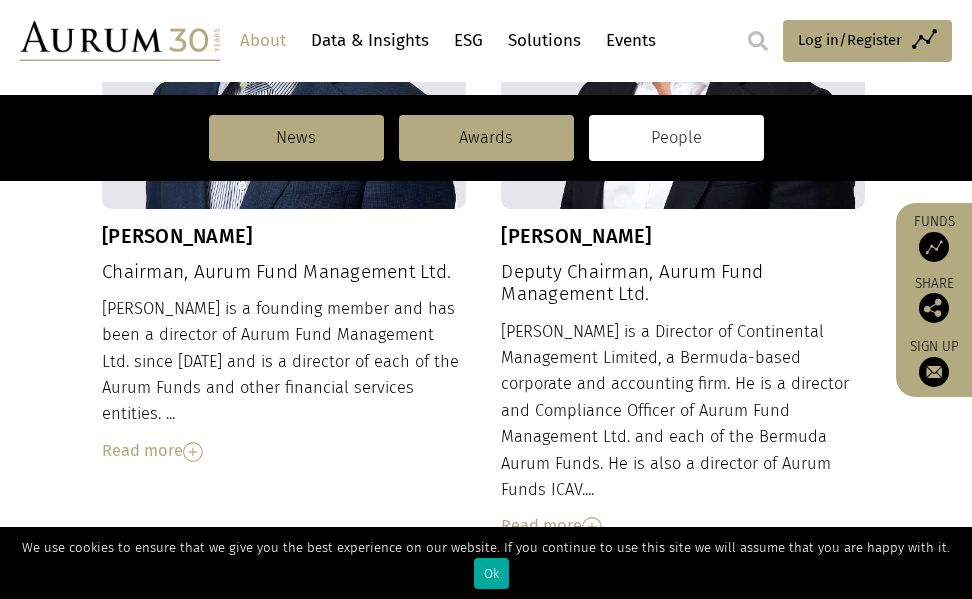 click on "[PERSON_NAME]" at bounding box center [284, 236] 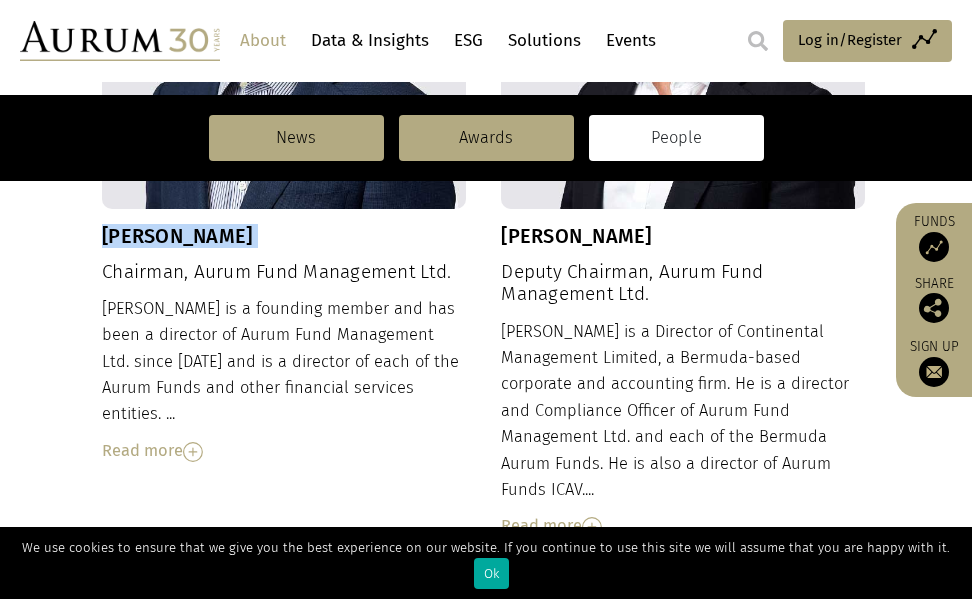 copy on "Dudley Cottingham" 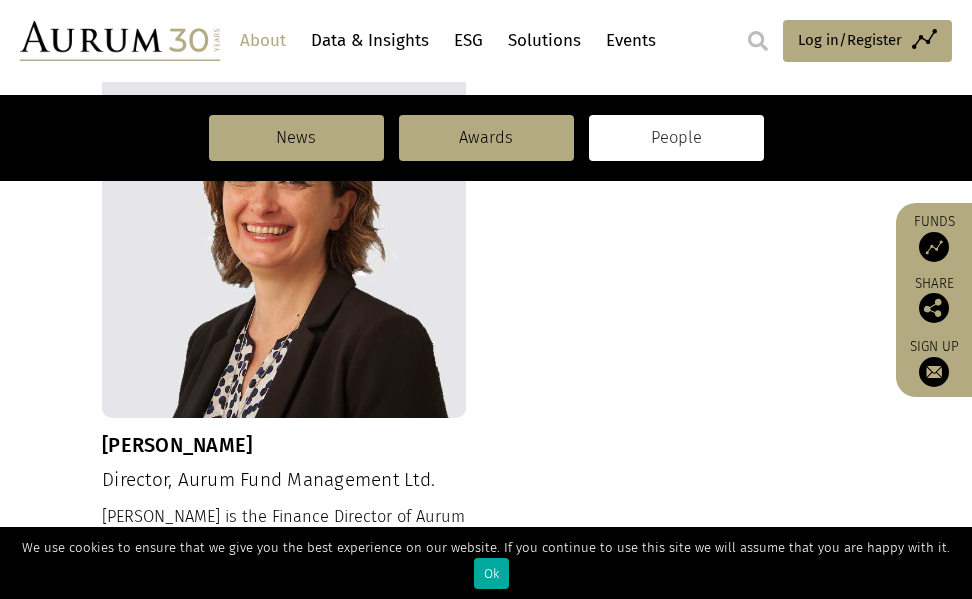 scroll, scrollTop: 2128, scrollLeft: 0, axis: vertical 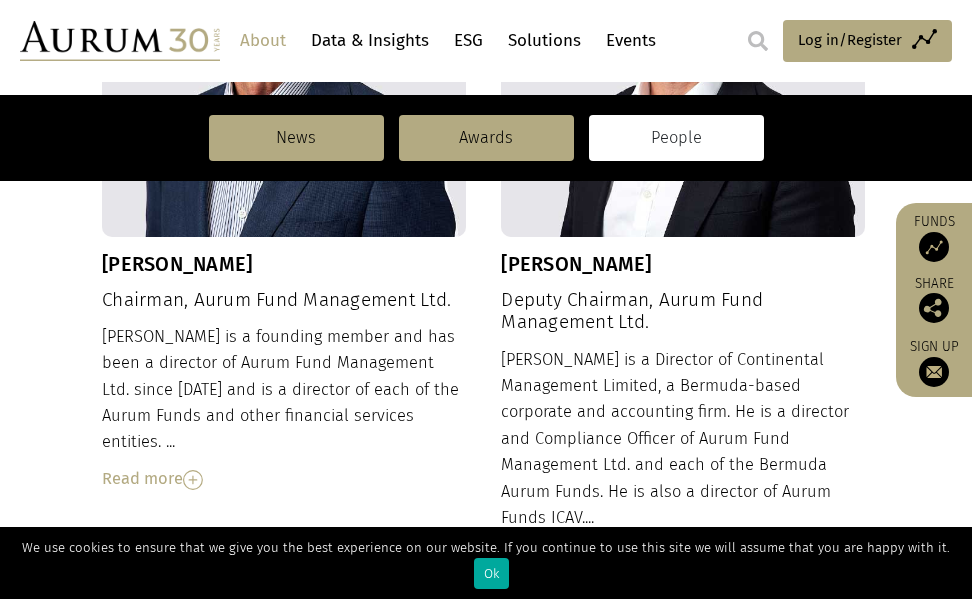 click on "Deputy Chairman, Aurum Fund Management Ltd." at bounding box center (683, 312) 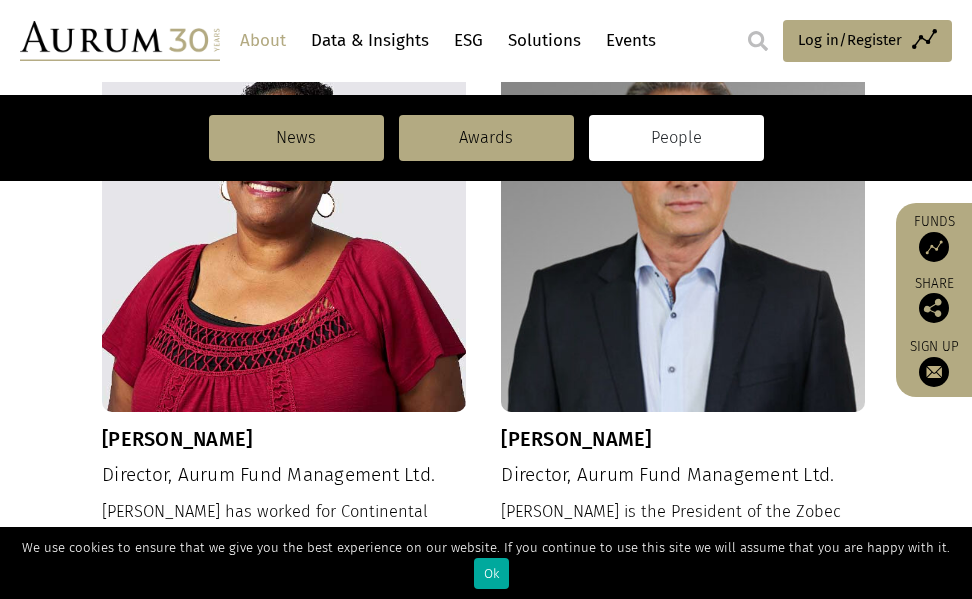 scroll, scrollTop: 1487, scrollLeft: 0, axis: vertical 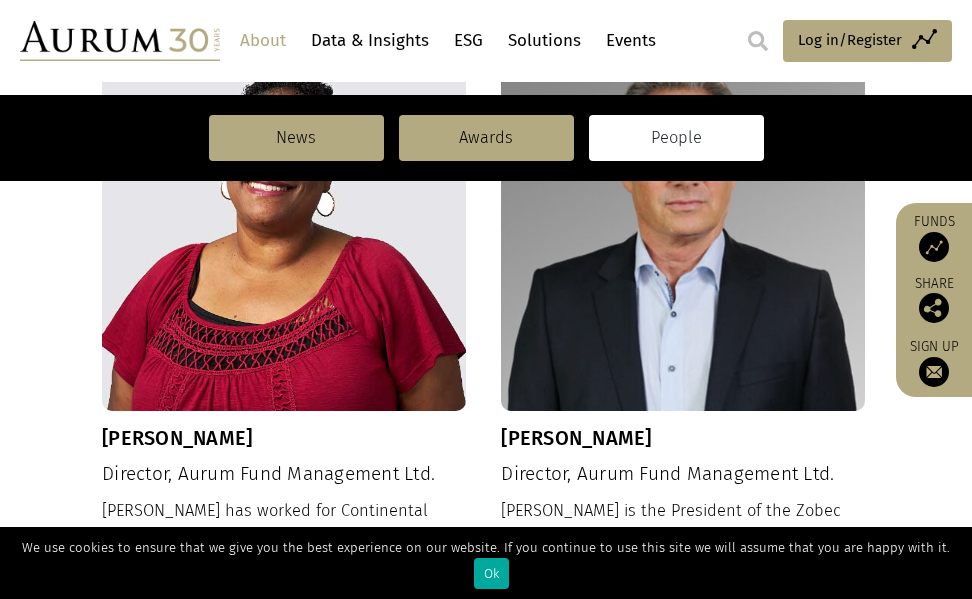 click on "Tina Gibbons" at bounding box center (284, 438) 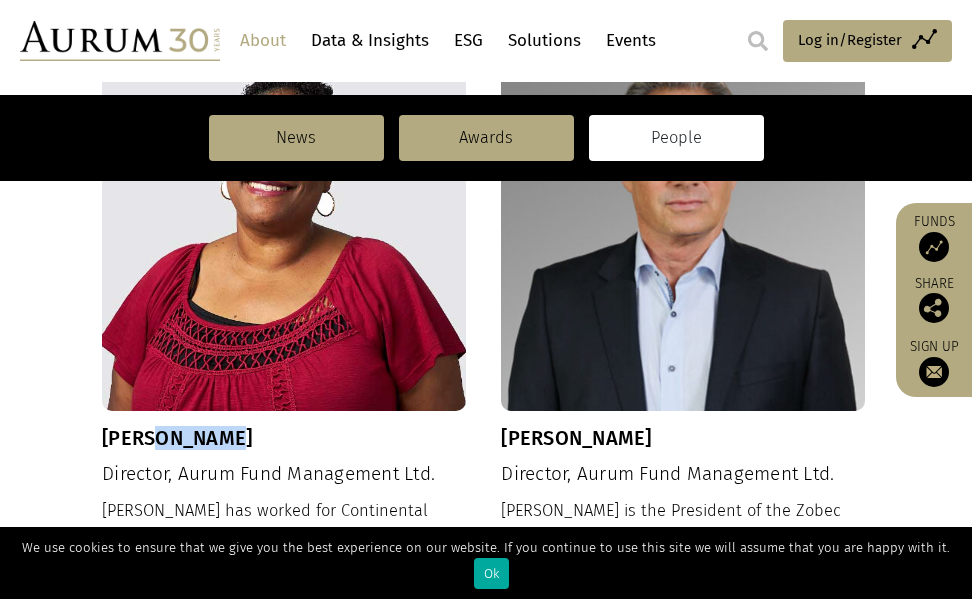 click on "Tina Gibbons" at bounding box center (284, 438) 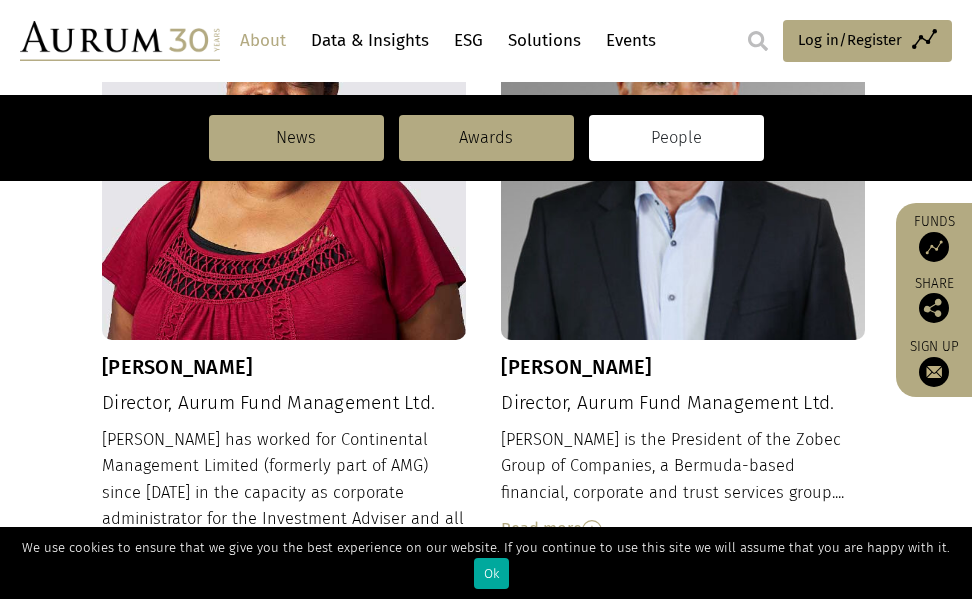 scroll, scrollTop: 1559, scrollLeft: 0, axis: vertical 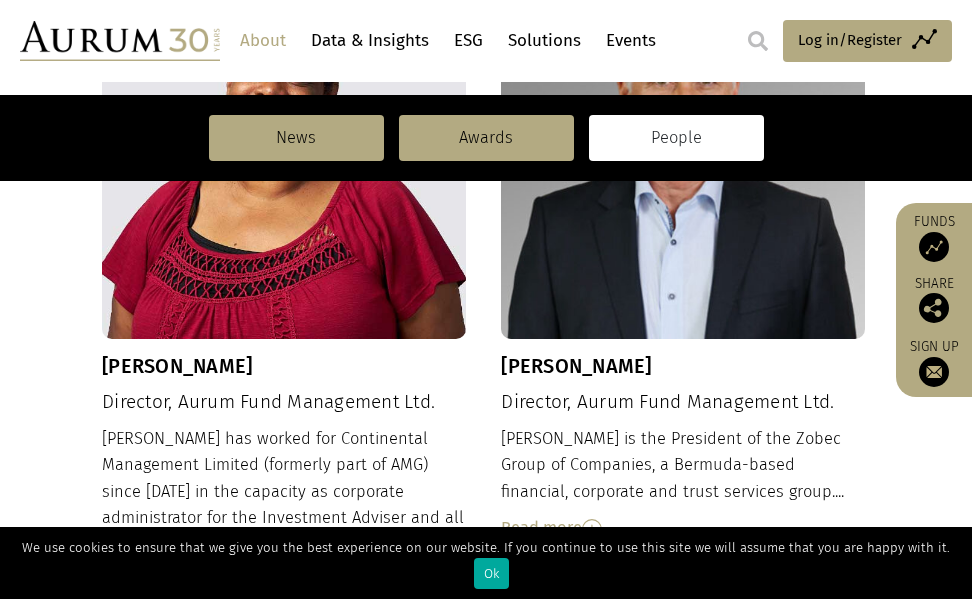 click on "Tina Gibbons" at bounding box center [284, 366] 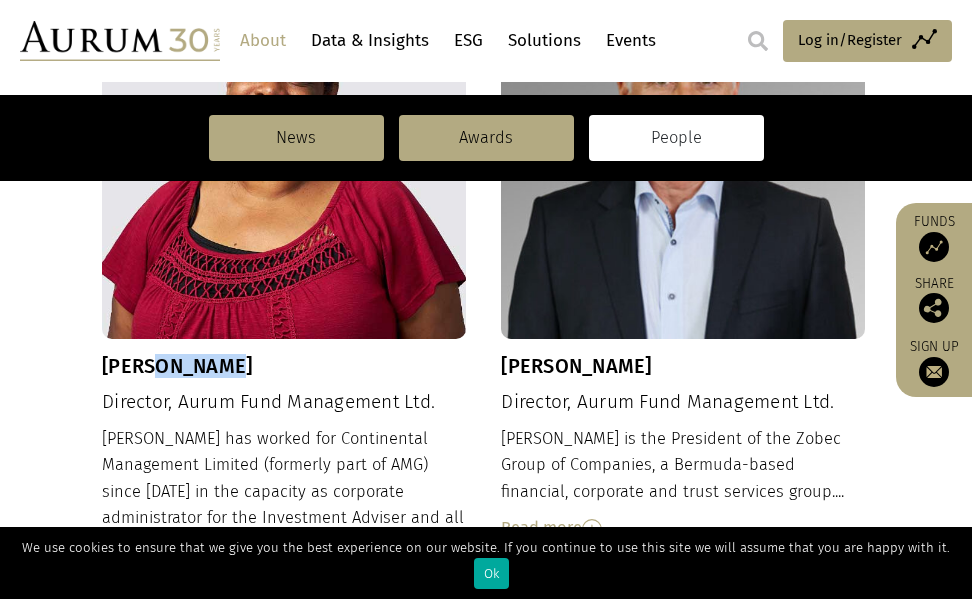 click on "Tina Gibbons" at bounding box center [284, 366] 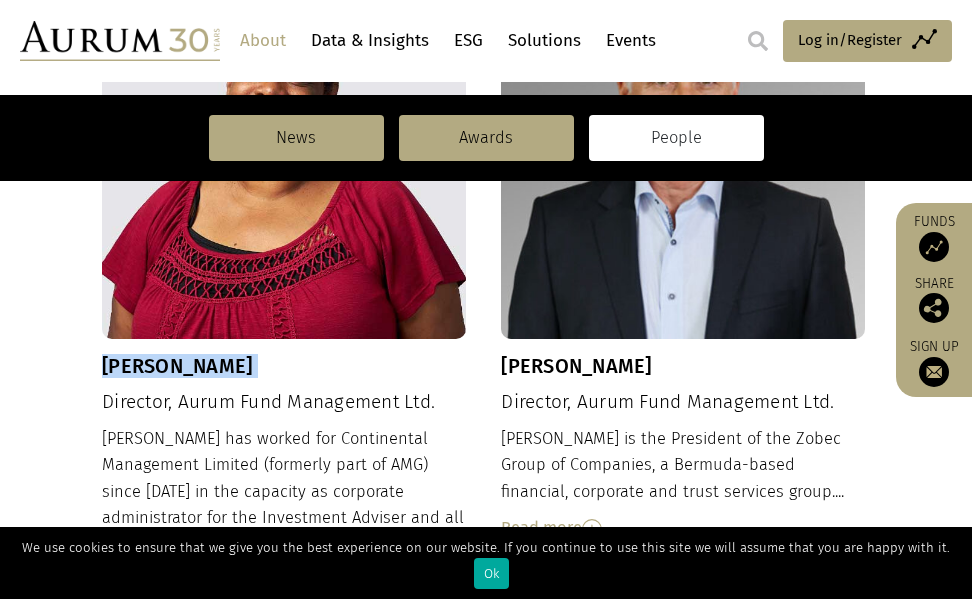 click on "Tina Gibbons" at bounding box center (284, 366) 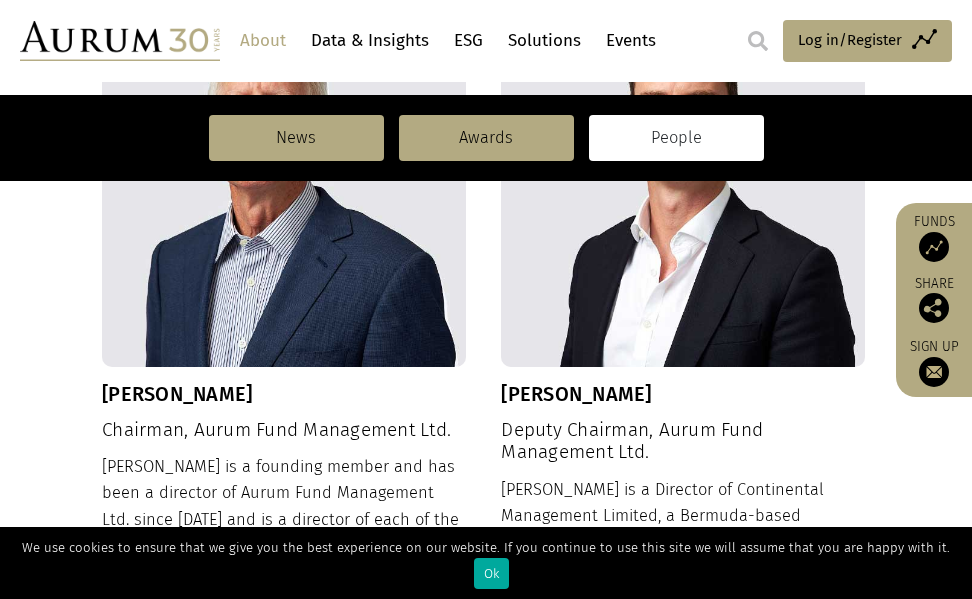 scroll, scrollTop: 811, scrollLeft: 0, axis: vertical 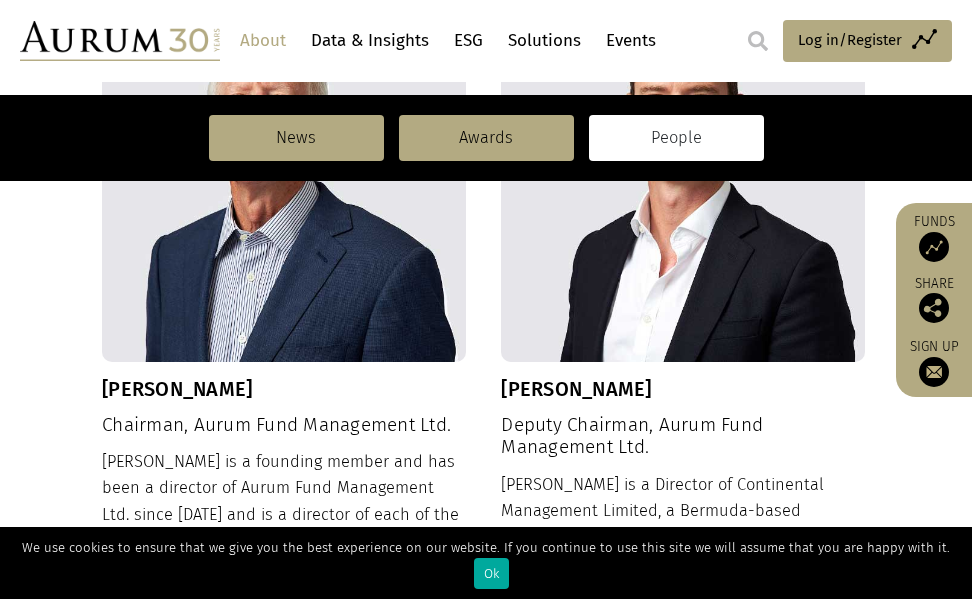 click on "Adam Hopkin" at bounding box center (683, 389) 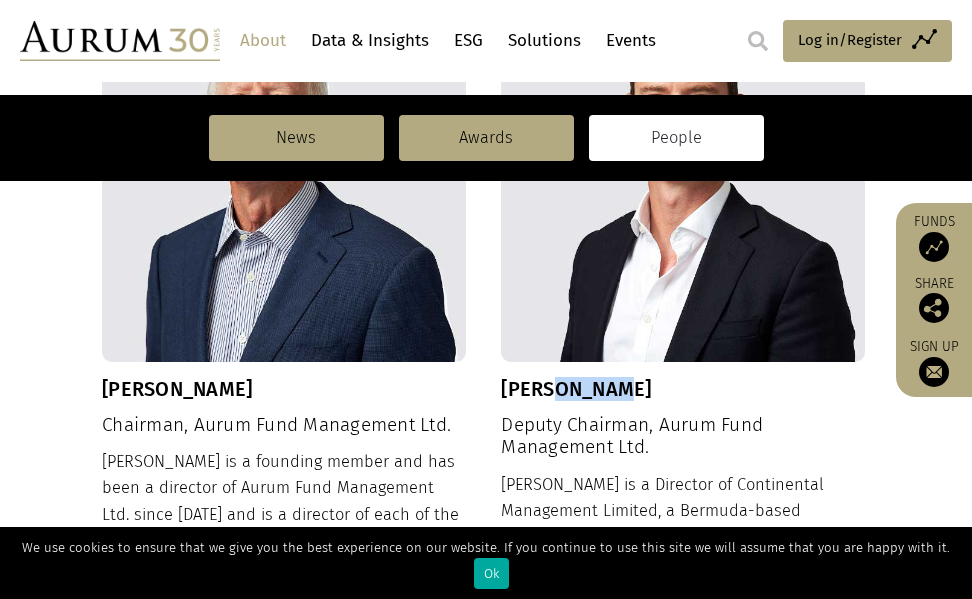click on "Adam Hopkin" at bounding box center (683, 389) 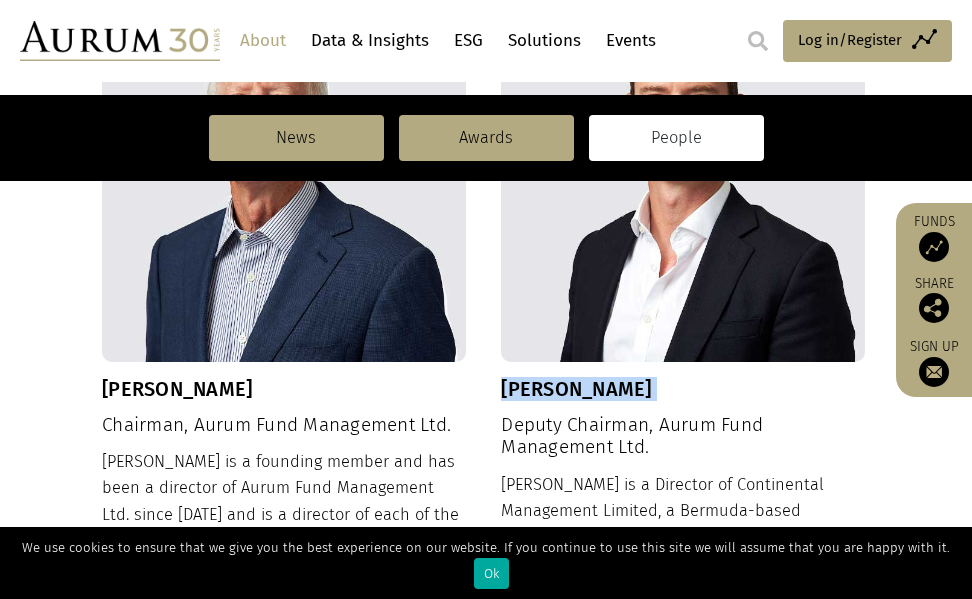 copy on "Adam Hopkin" 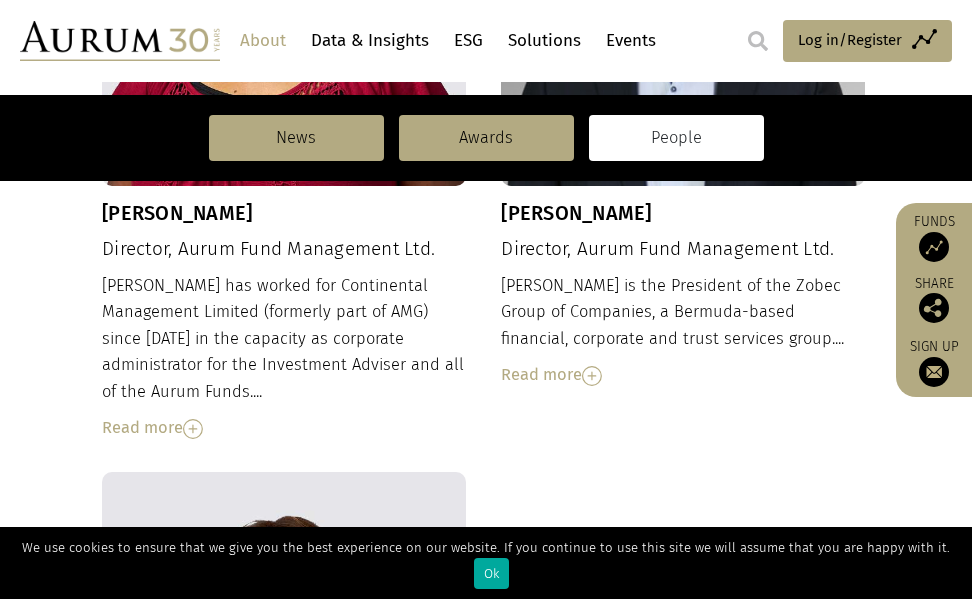 scroll, scrollTop: 1713, scrollLeft: 0, axis: vertical 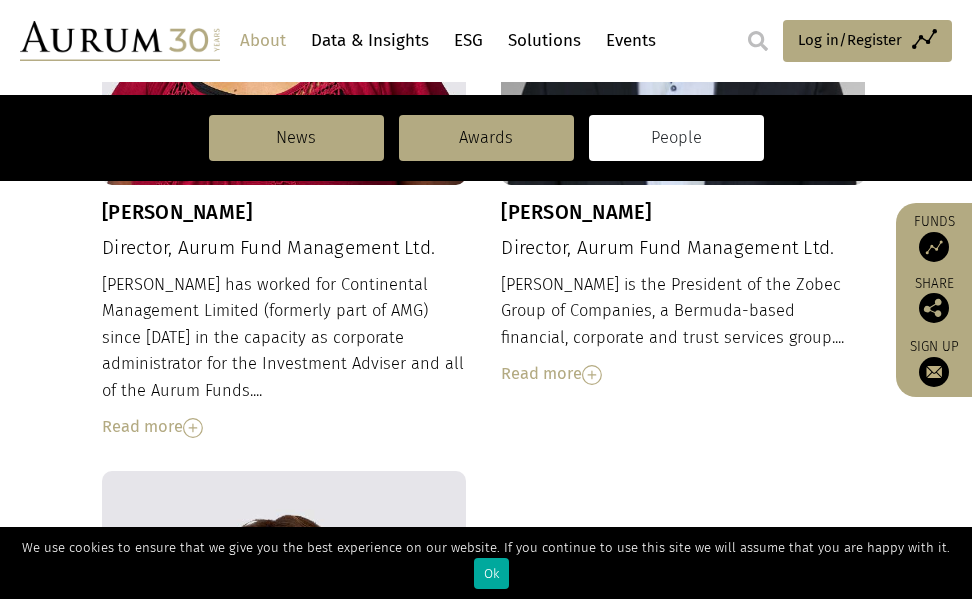 click on "Kevin is the President of the Zobec Group of Companies, a Bermuda-based financial, corporate and trust services group.... Read more" at bounding box center (683, 330) 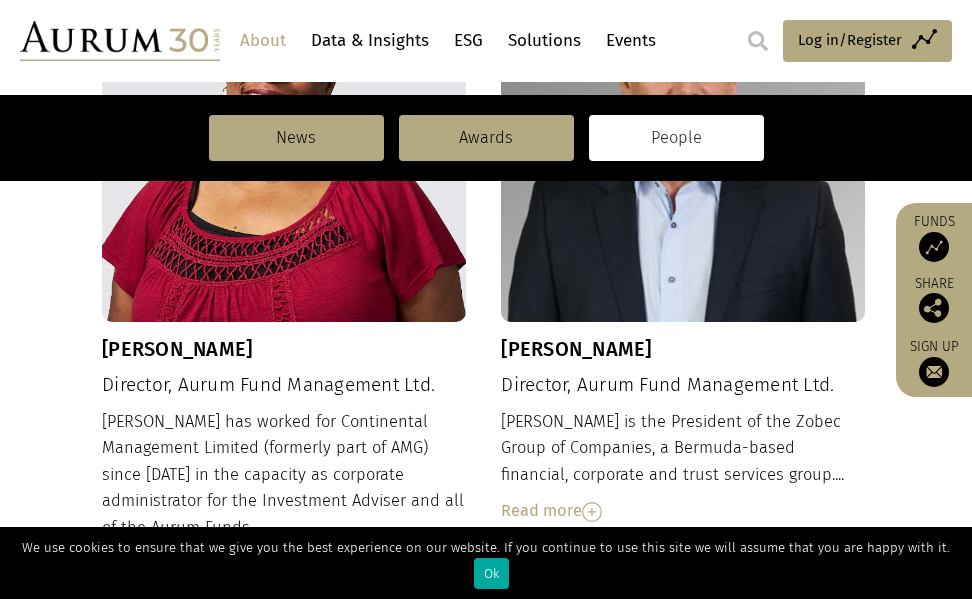 scroll, scrollTop: 1584, scrollLeft: 0, axis: vertical 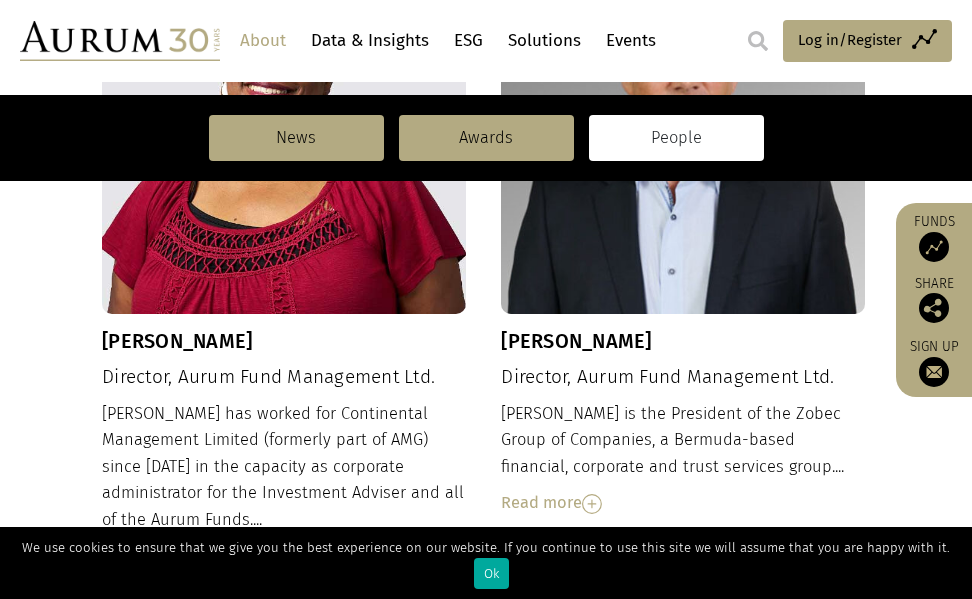 click on "Kevin Insley" at bounding box center (683, 341) 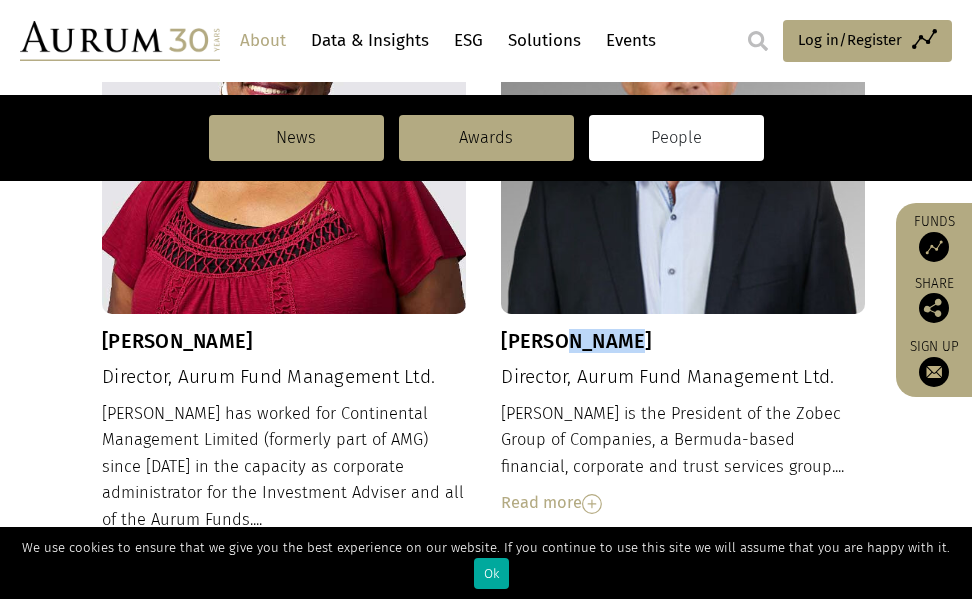 click on "Kevin Insley" at bounding box center (683, 341) 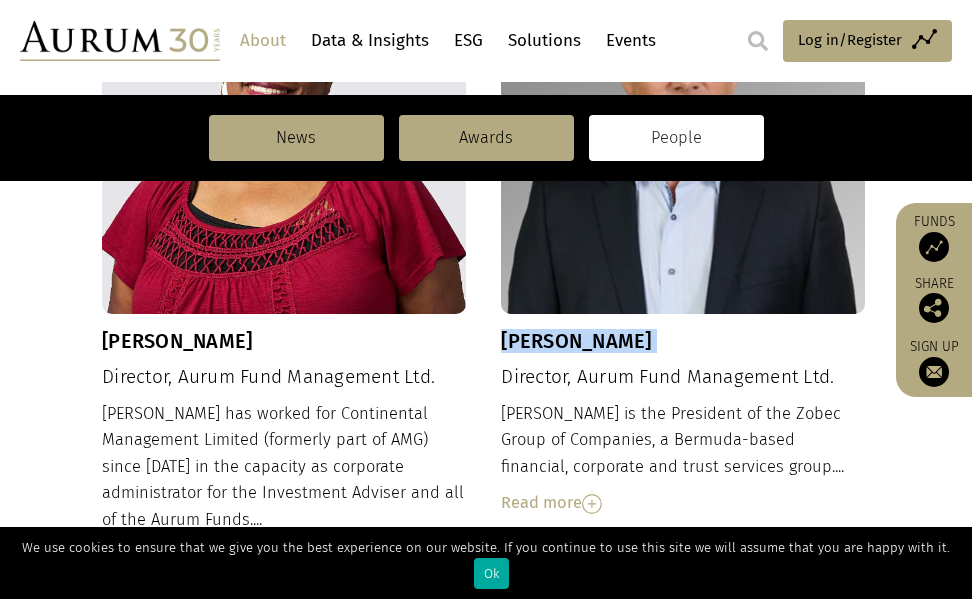click on "Kevin Insley" at bounding box center (683, 341) 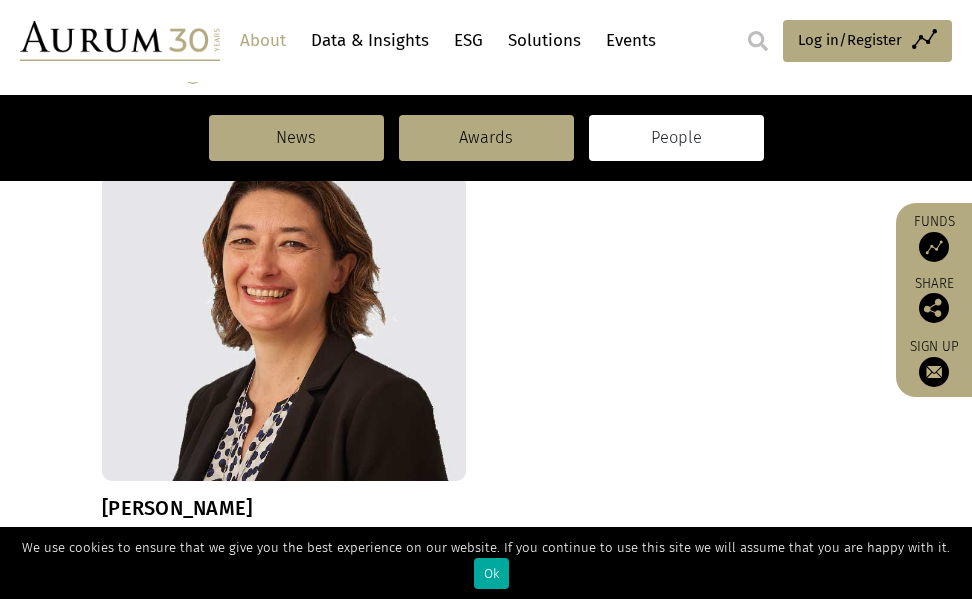 scroll, scrollTop: 2075, scrollLeft: 0, axis: vertical 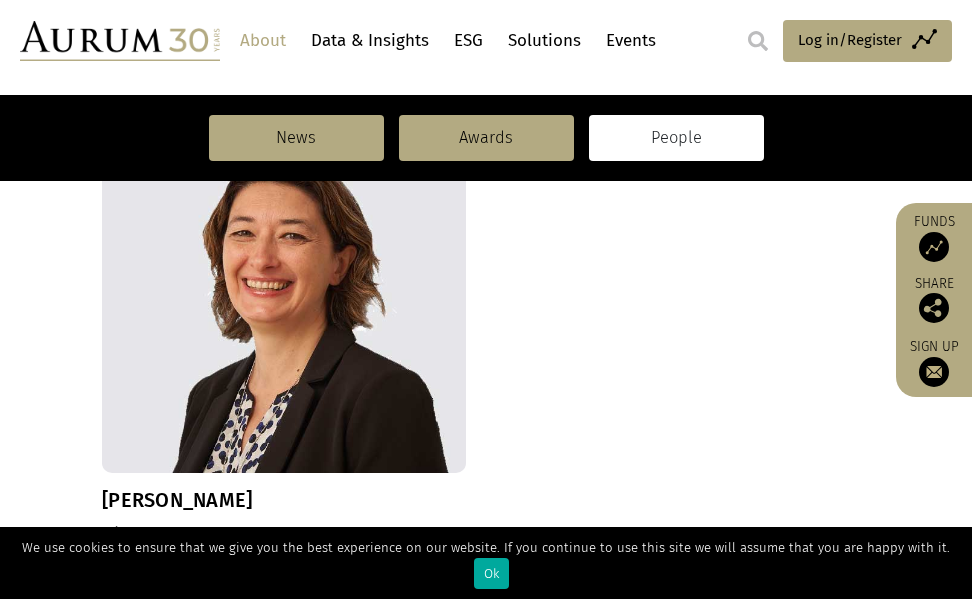 click on "Nancy Morrison" at bounding box center (284, 500) 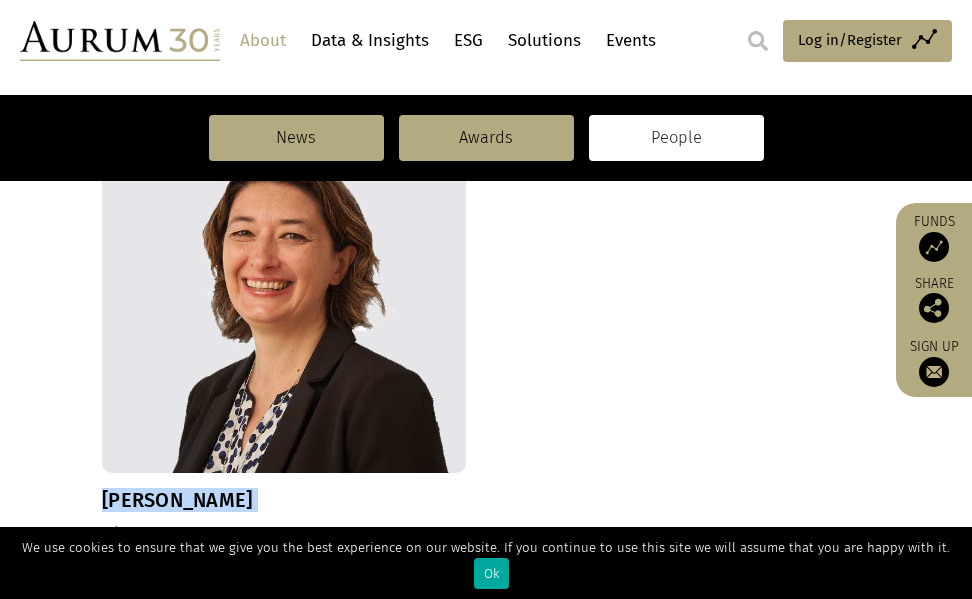 click on "Nancy Morrison" at bounding box center [284, 500] 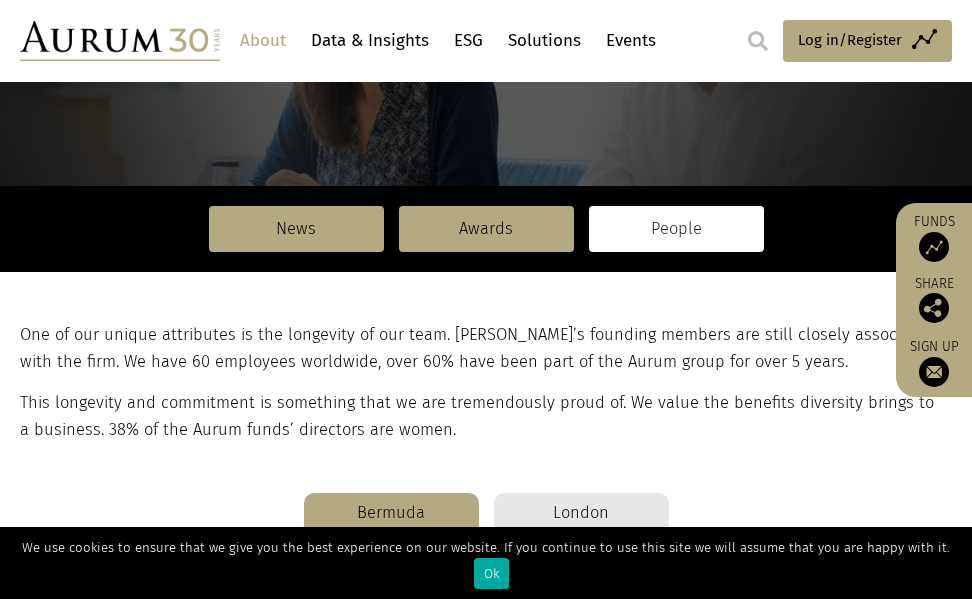 scroll, scrollTop: 236, scrollLeft: 0, axis: vertical 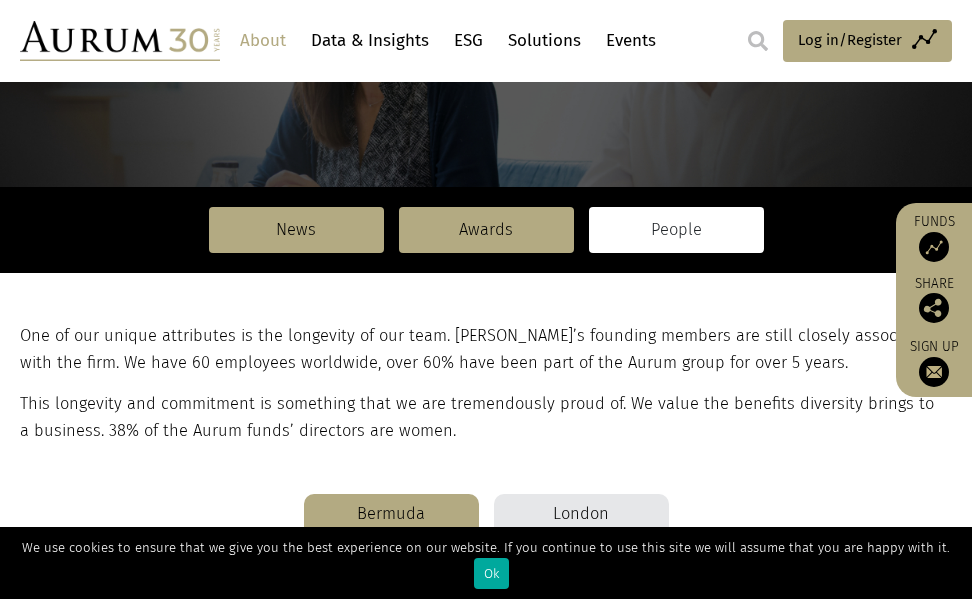 click on "One of our unique attributes is the longevity of our team. Aurum’s founding members are still closely associated with the firm. We have 60 employees worldwide, over 60% have been part of the Aurum group for over 5 years." at bounding box center (483, 349) 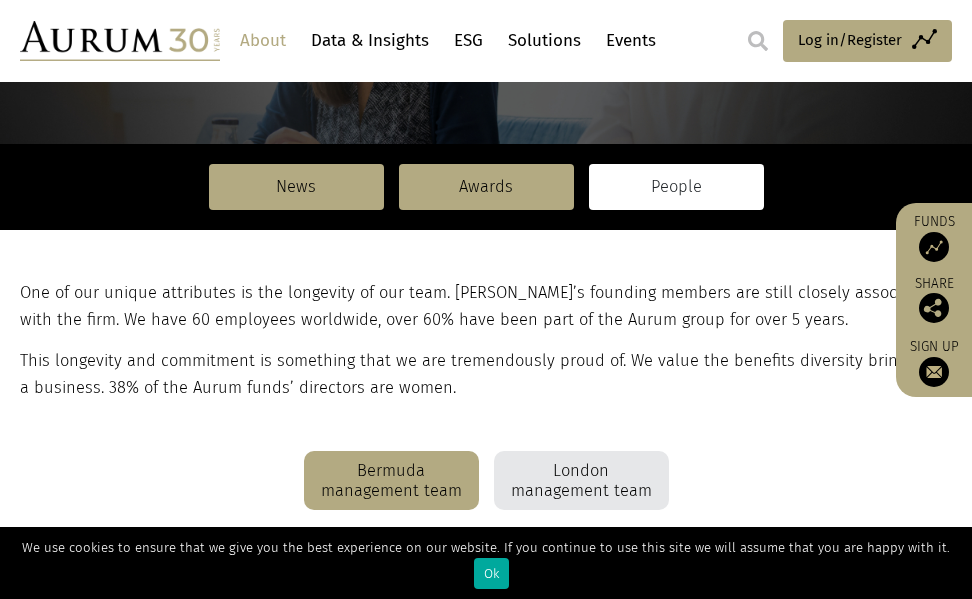 scroll, scrollTop: 275, scrollLeft: 0, axis: vertical 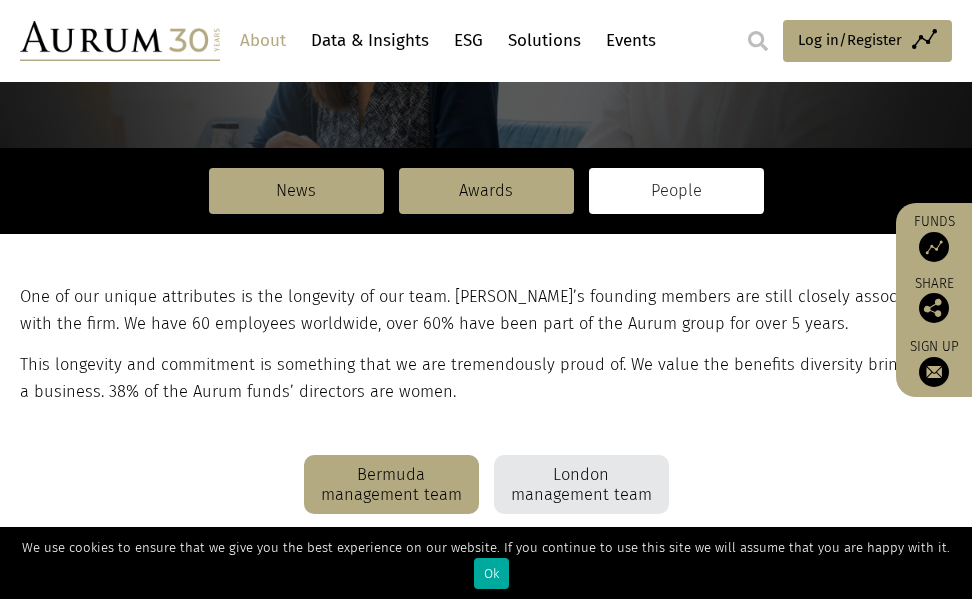 click on "London management team" at bounding box center (581, 485) 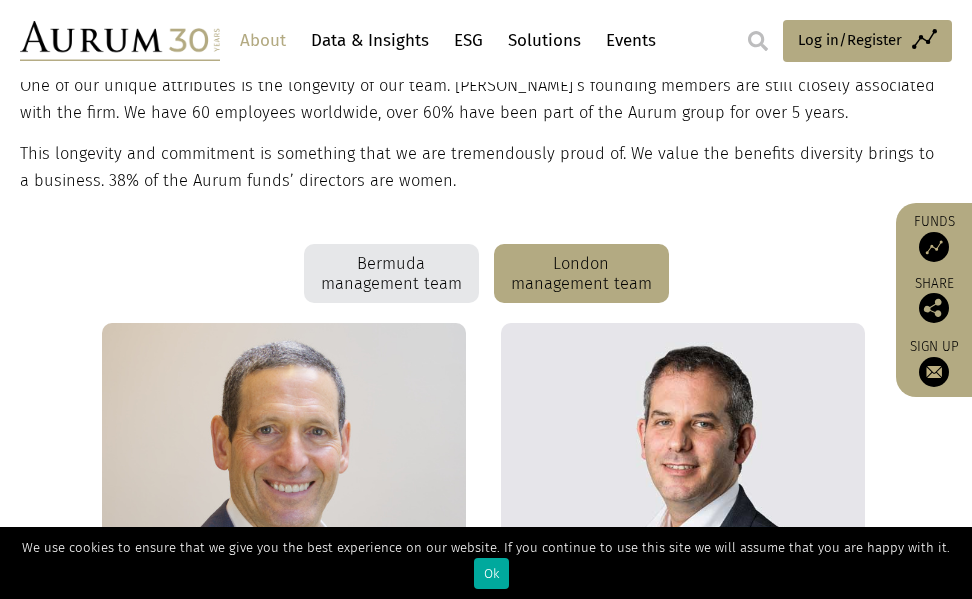 scroll, scrollTop: 94, scrollLeft: 0, axis: vertical 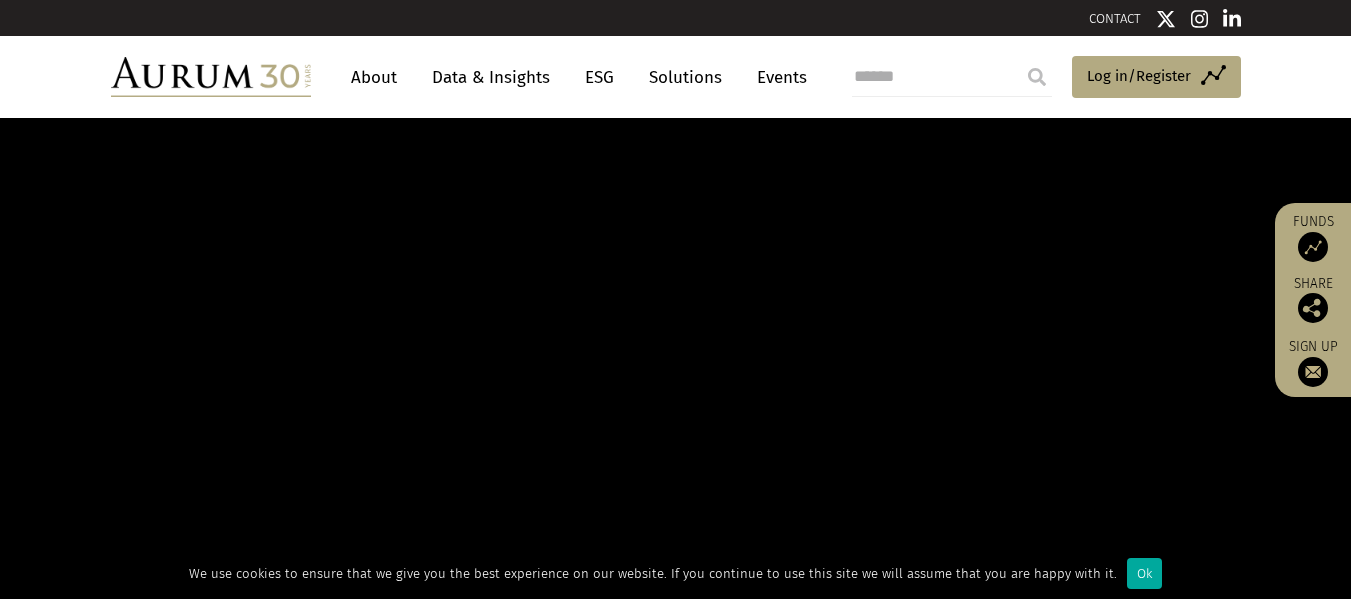 click on "About" at bounding box center (374, 77) 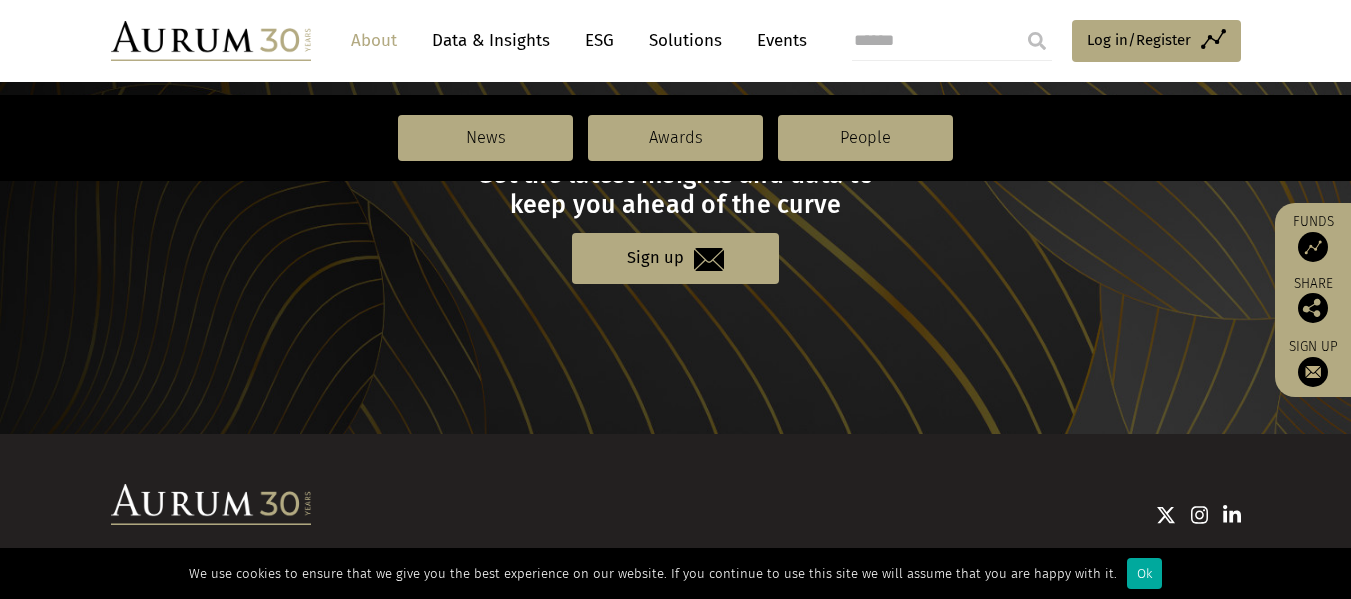 scroll, scrollTop: 2359, scrollLeft: 0, axis: vertical 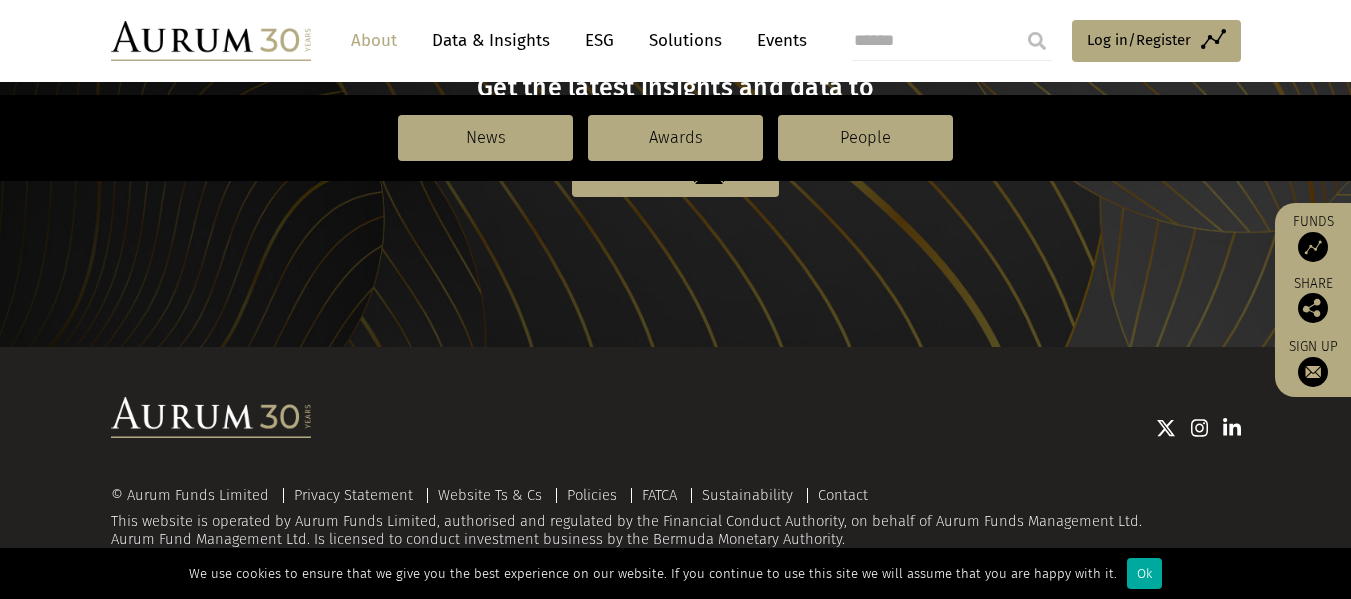 click on "About
Data & Insights
ESG
Solutions
Events
Access Funds Log in/Register
Sign out
Preferences" at bounding box center (675, 41) 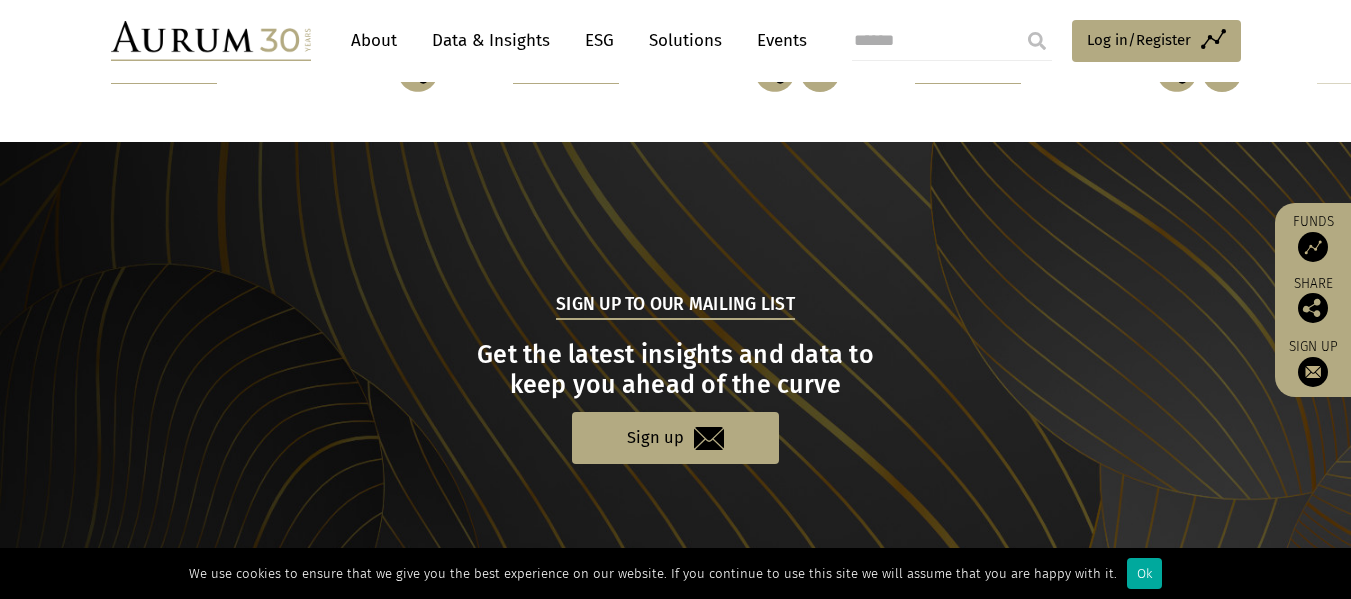 scroll, scrollTop: 2174, scrollLeft: 0, axis: vertical 